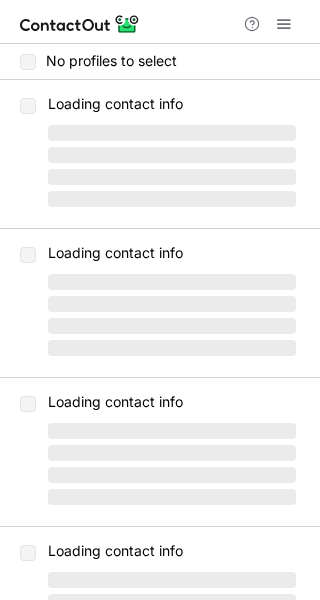 scroll, scrollTop: 0, scrollLeft: 0, axis: both 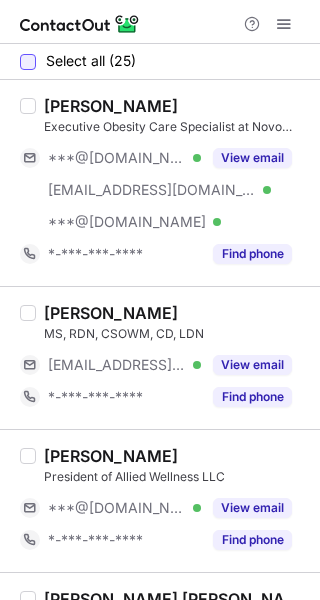 click at bounding box center [28, 62] 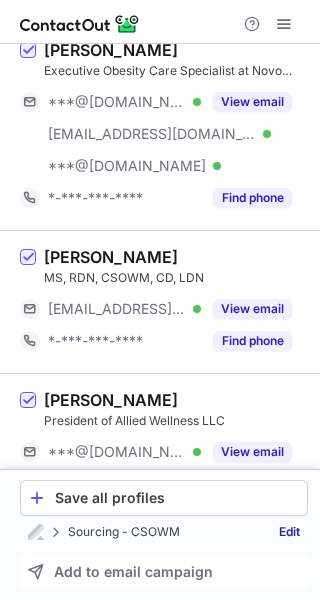 scroll, scrollTop: 78, scrollLeft: 0, axis: vertical 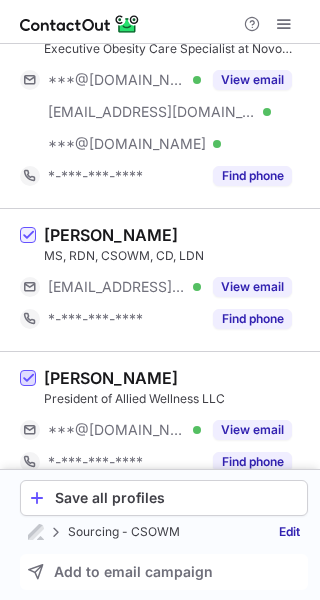 click at bounding box center (28, 379) 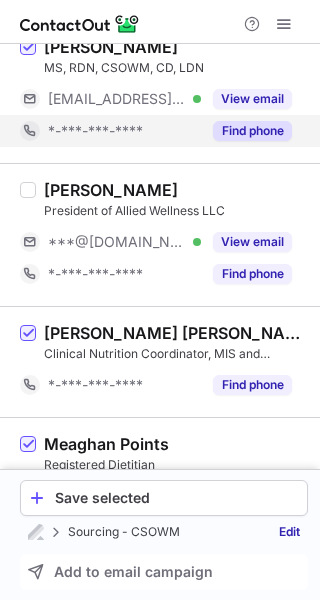 scroll, scrollTop: 270, scrollLeft: 0, axis: vertical 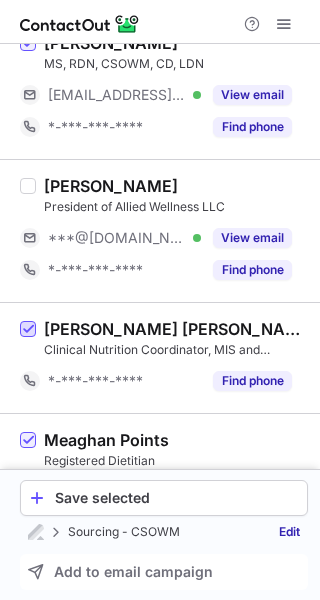 click at bounding box center (28, 330) 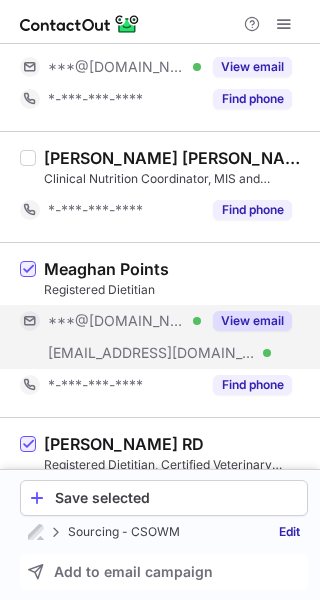 scroll, scrollTop: 444, scrollLeft: 0, axis: vertical 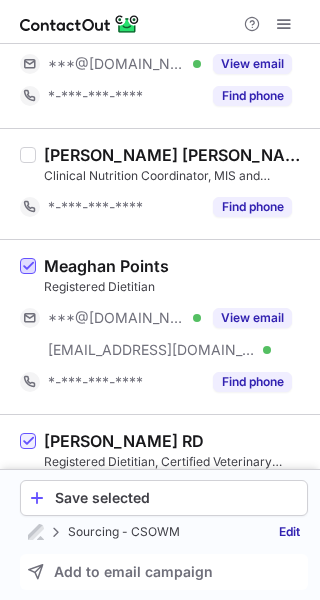 click at bounding box center [28, 267] 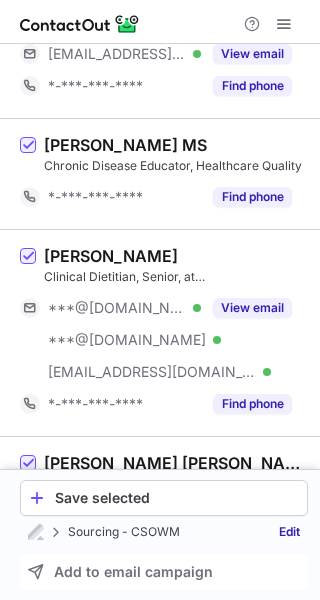 scroll, scrollTop: 1505, scrollLeft: 0, axis: vertical 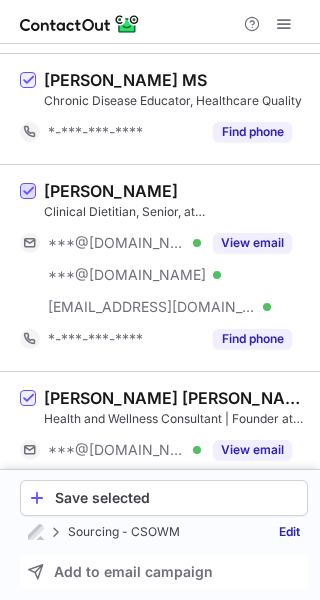 click at bounding box center [28, 192] 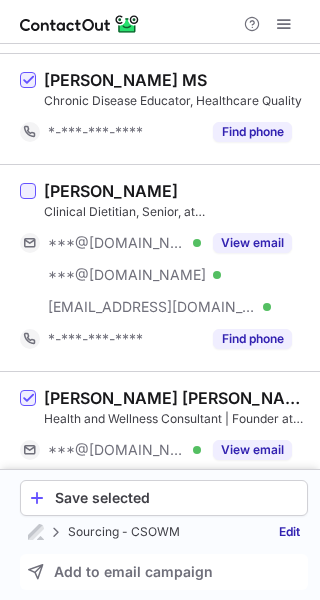click at bounding box center [28, 191] 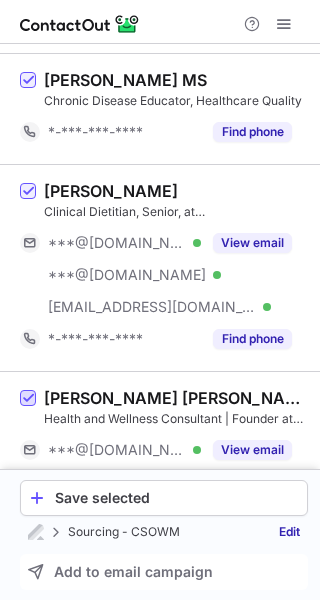 click at bounding box center (28, 399) 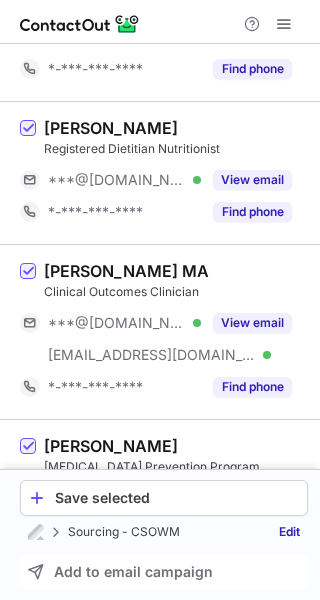 scroll, scrollTop: 2705, scrollLeft: 0, axis: vertical 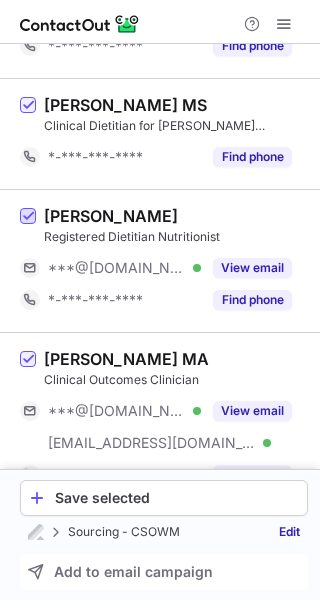 click at bounding box center (28, 217) 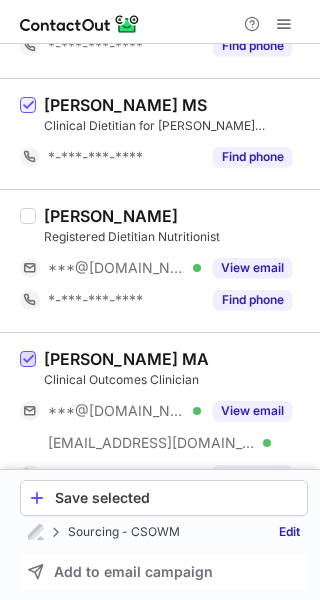 click at bounding box center [28, 360] 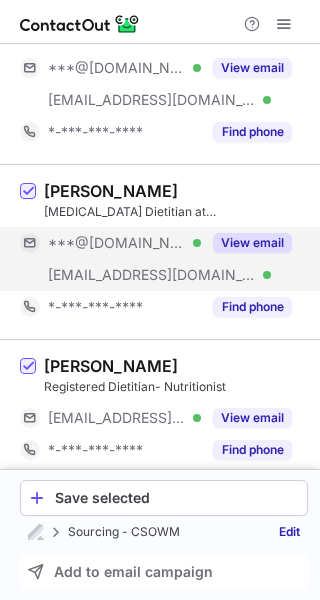 scroll, scrollTop: 3697, scrollLeft: 0, axis: vertical 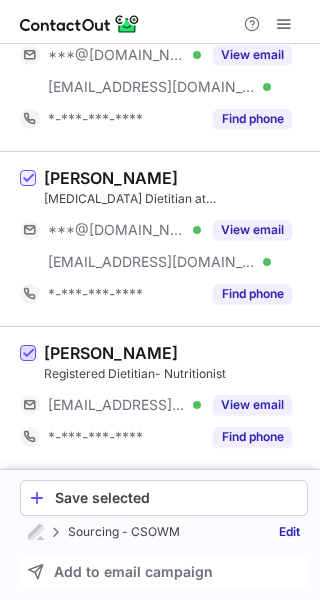 click at bounding box center (28, 354) 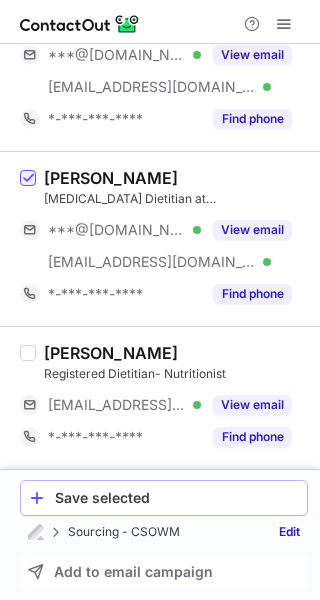 click on "Save selected" at bounding box center (177, 498) 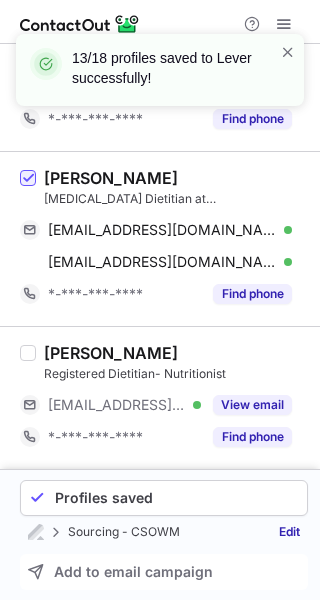 scroll, scrollTop: 3665, scrollLeft: 0, axis: vertical 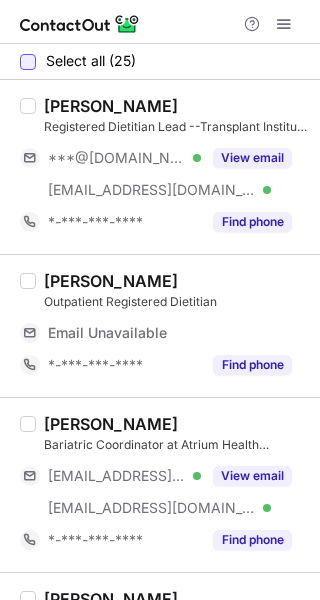 click at bounding box center [28, 62] 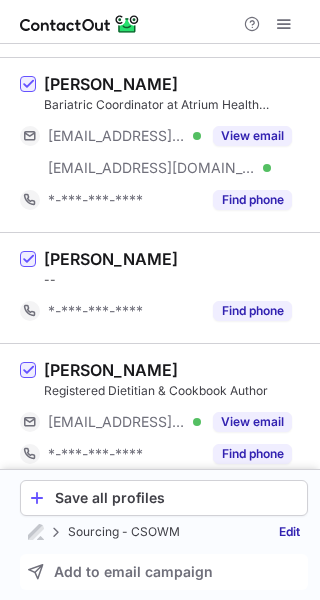 scroll, scrollTop: 335, scrollLeft: 0, axis: vertical 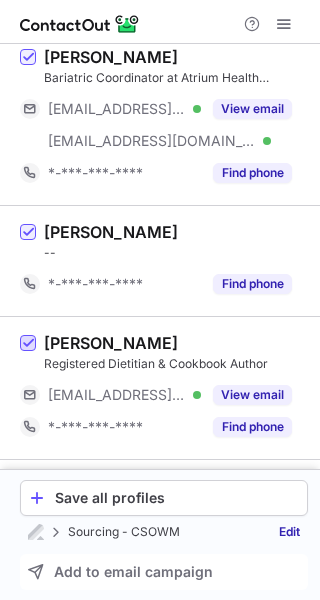 click at bounding box center [28, 344] 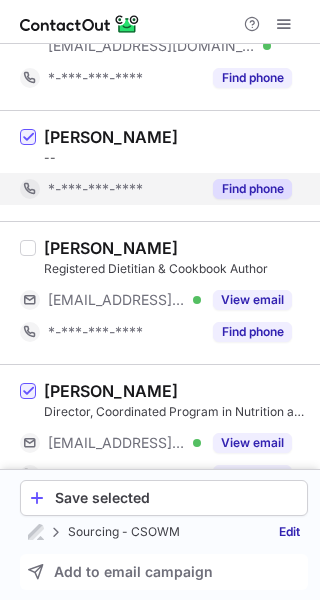 scroll, scrollTop: 506, scrollLeft: 0, axis: vertical 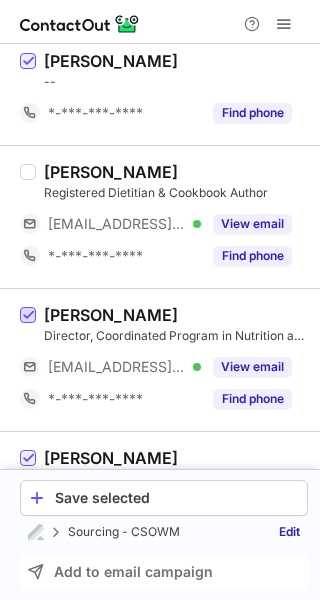 click at bounding box center (28, 316) 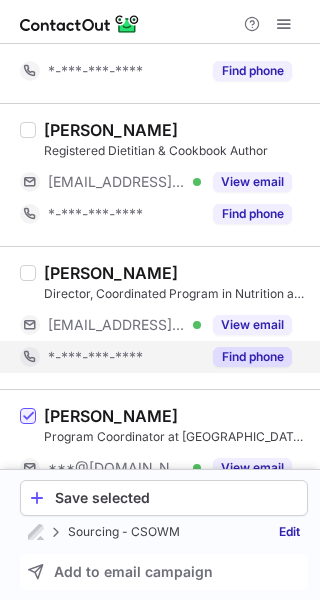 scroll, scrollTop: 577, scrollLeft: 0, axis: vertical 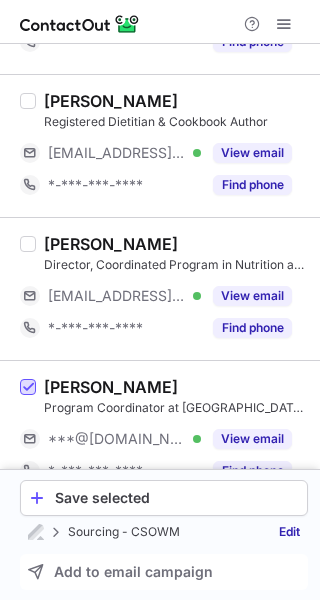 click at bounding box center (28, 387) 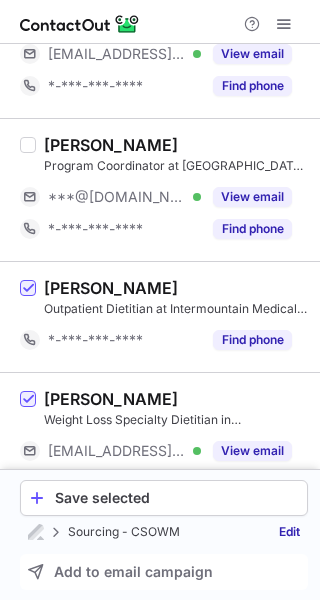 scroll, scrollTop: 819, scrollLeft: 0, axis: vertical 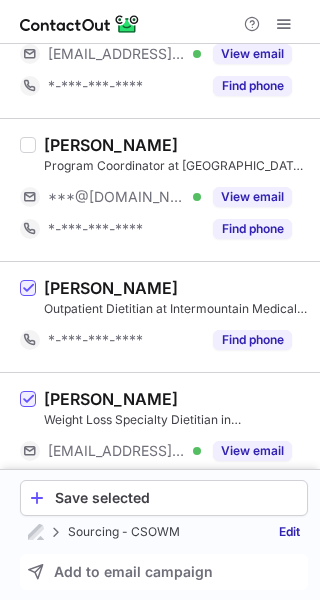 click at bounding box center (28, 289) 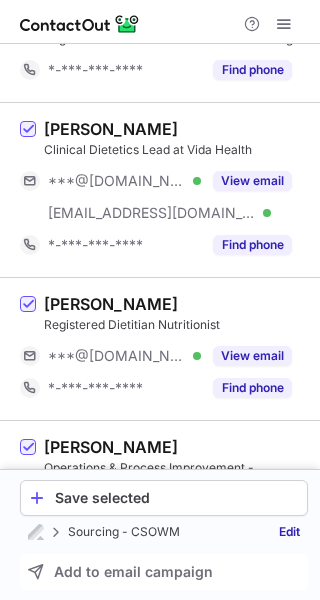 scroll, scrollTop: 2759, scrollLeft: 0, axis: vertical 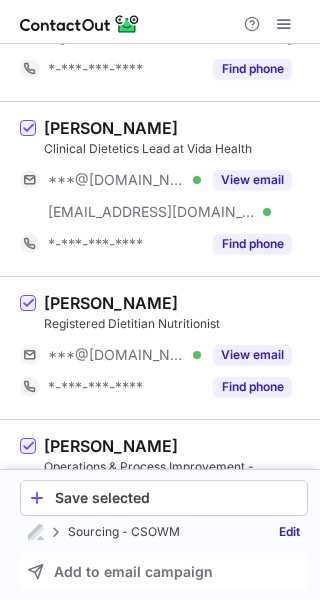 click on "[PERSON_NAME] Registered Dietitian Nutritionist ***@[DOMAIN_NAME] Verified View email *-***-***-**** Find phone" at bounding box center (160, 347) 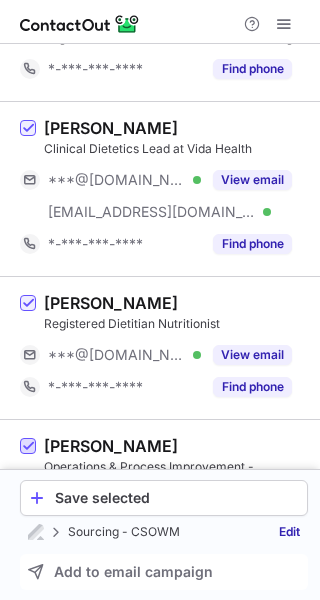 click at bounding box center (28, 447) 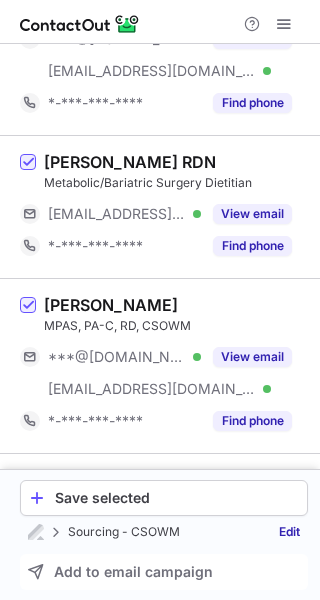 scroll, scrollTop: 3345, scrollLeft: 0, axis: vertical 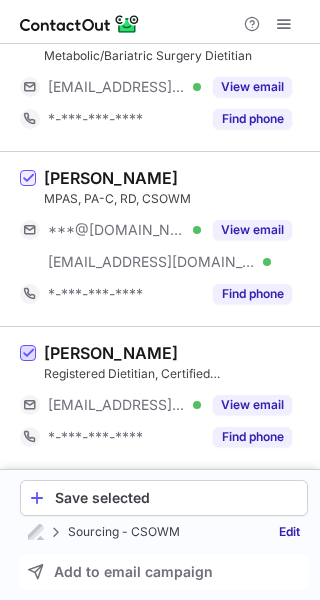 click at bounding box center (28, 354) 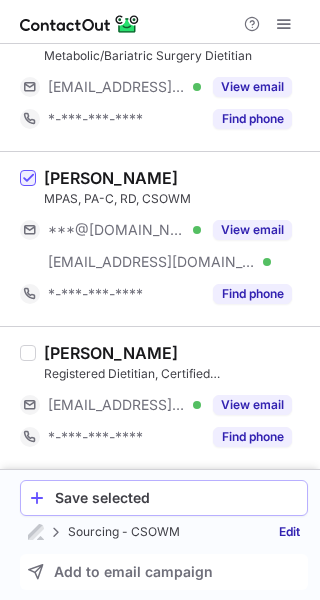 click on "Save selected" at bounding box center (164, 498) 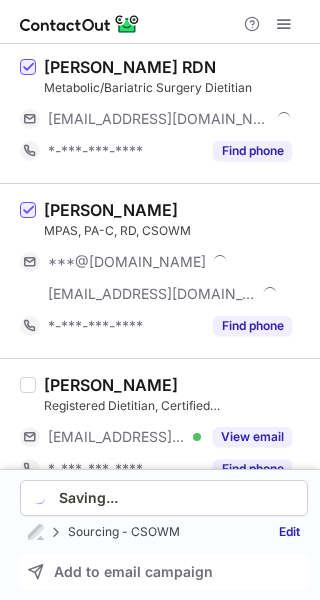scroll, scrollTop: 3377, scrollLeft: 0, axis: vertical 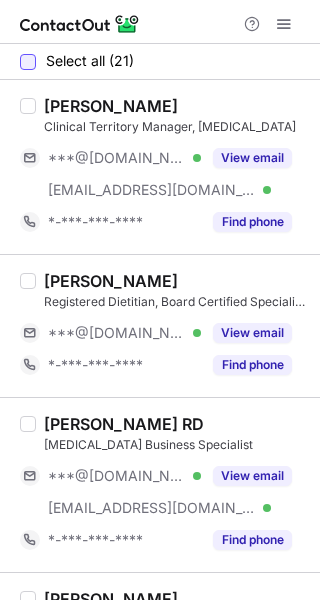 click at bounding box center (28, 62) 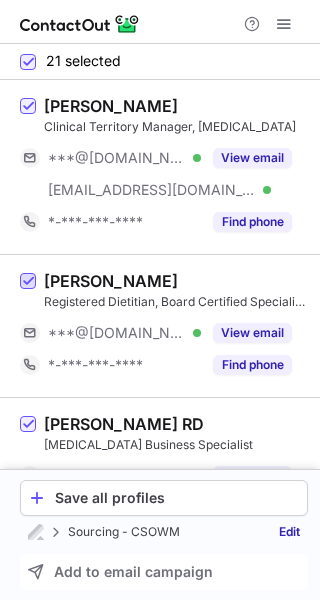 click at bounding box center (28, 282) 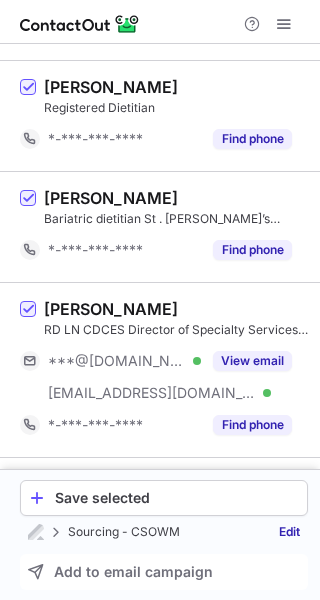 scroll, scrollTop: 517, scrollLeft: 0, axis: vertical 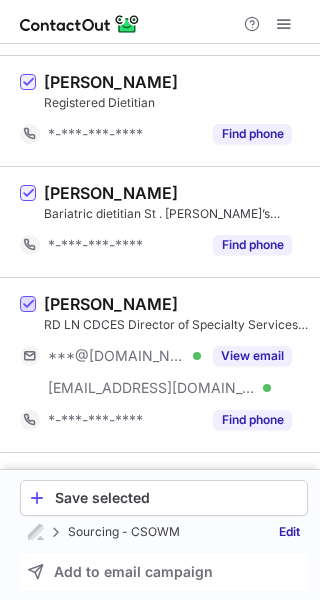 click at bounding box center [28, 305] 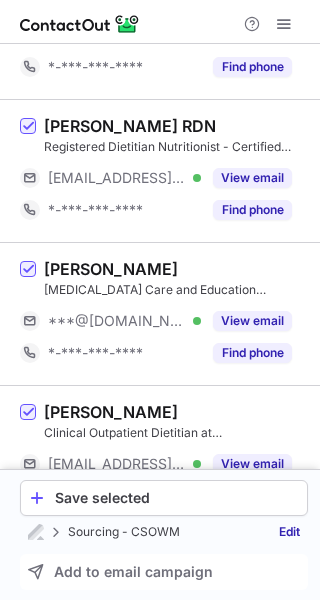 scroll, scrollTop: 1091, scrollLeft: 0, axis: vertical 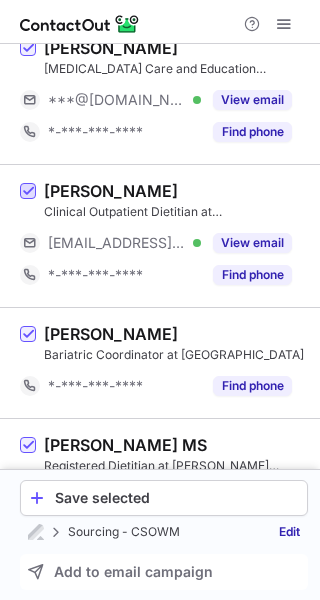 click at bounding box center (28, 192) 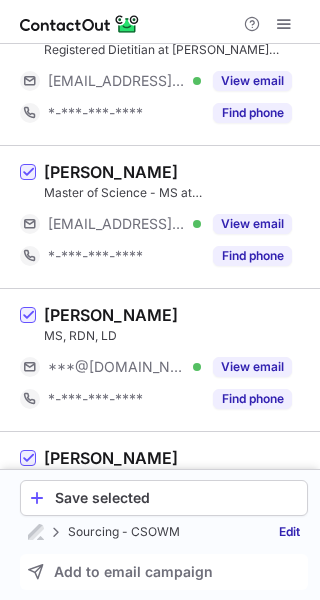 scroll, scrollTop: 1537, scrollLeft: 0, axis: vertical 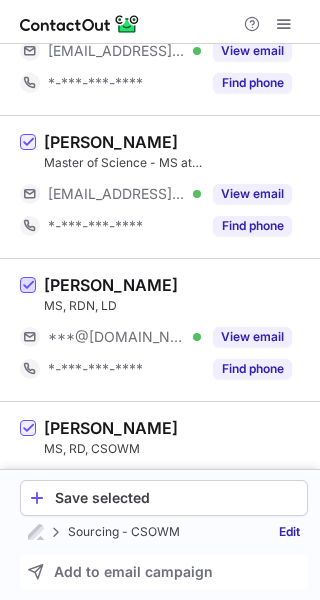 click at bounding box center (28, 286) 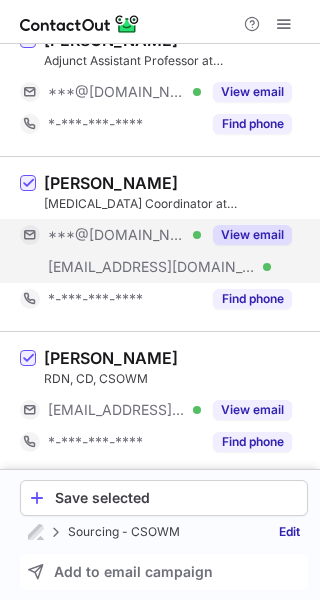 scroll, scrollTop: 2069, scrollLeft: 0, axis: vertical 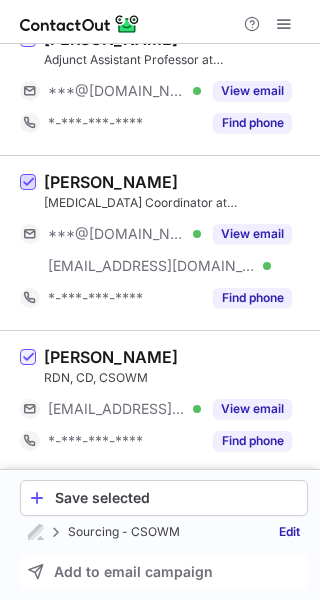 click at bounding box center (28, 183) 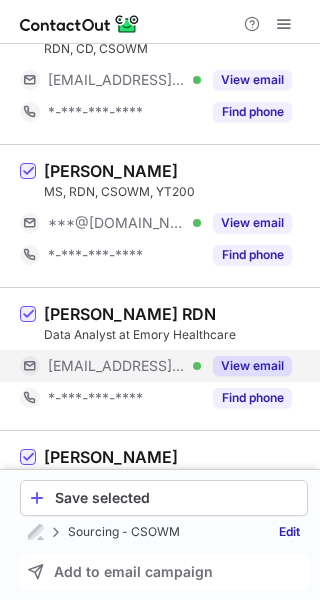 scroll, scrollTop: 2442, scrollLeft: 0, axis: vertical 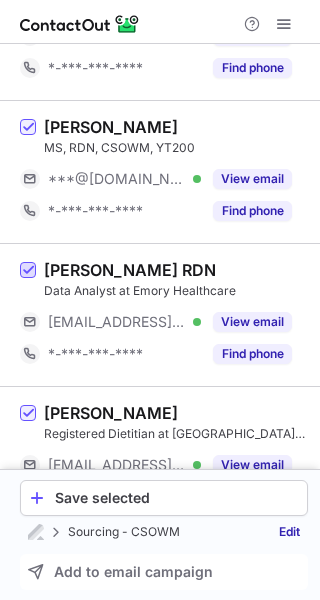 click at bounding box center [28, 271] 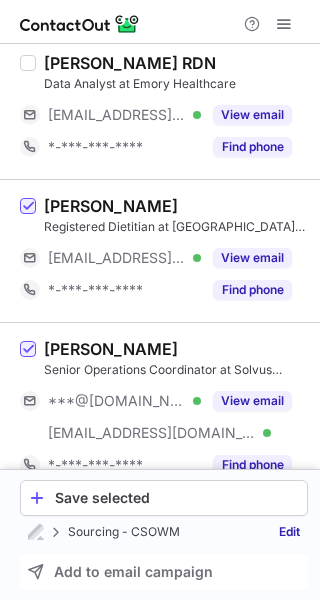 scroll, scrollTop: 2677, scrollLeft: 0, axis: vertical 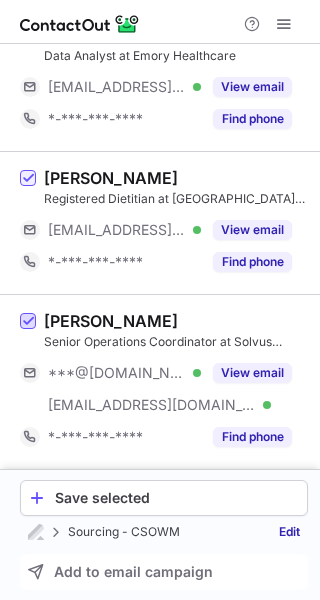 click at bounding box center [28, 322] 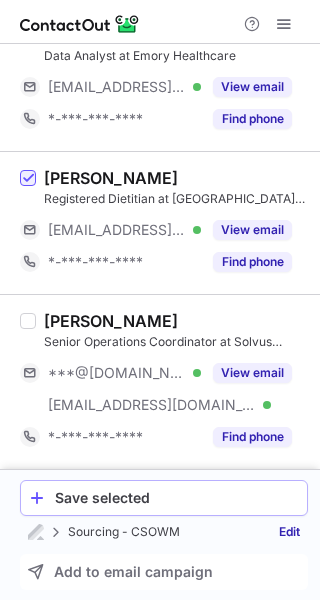 click on "Save selected" at bounding box center (177, 498) 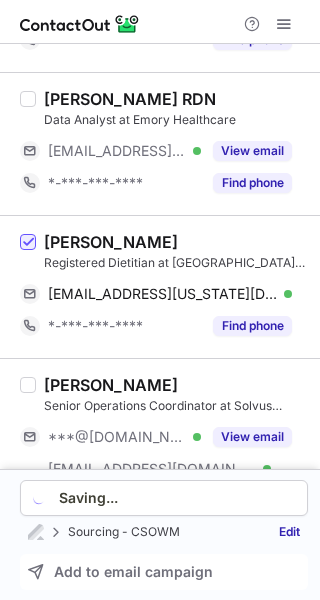 scroll, scrollTop: 2773, scrollLeft: 0, axis: vertical 